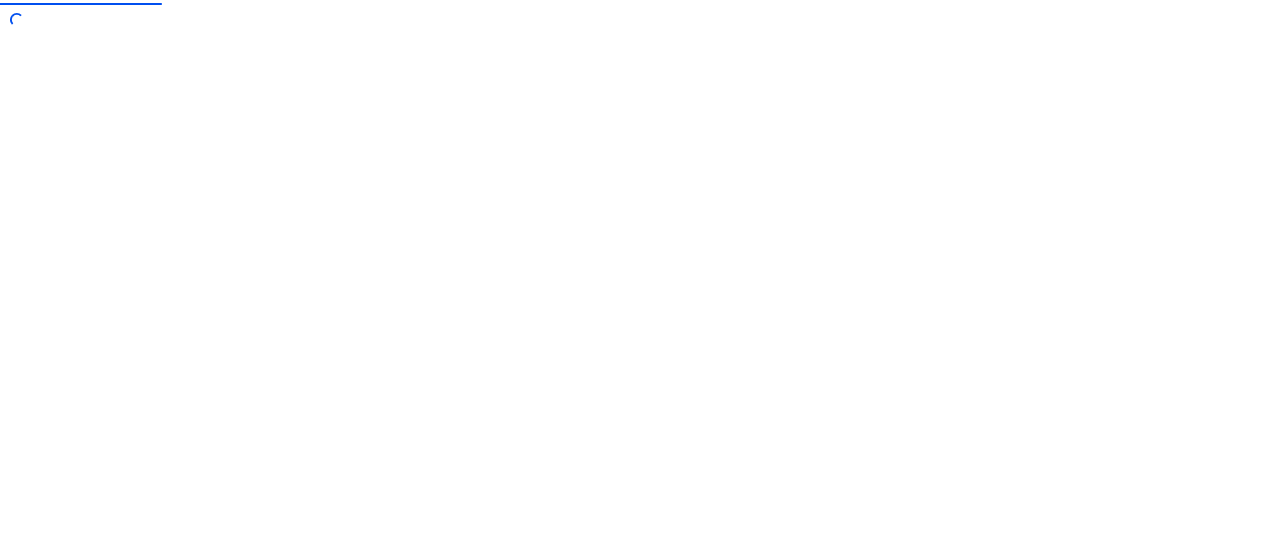 scroll, scrollTop: 0, scrollLeft: 0, axis: both 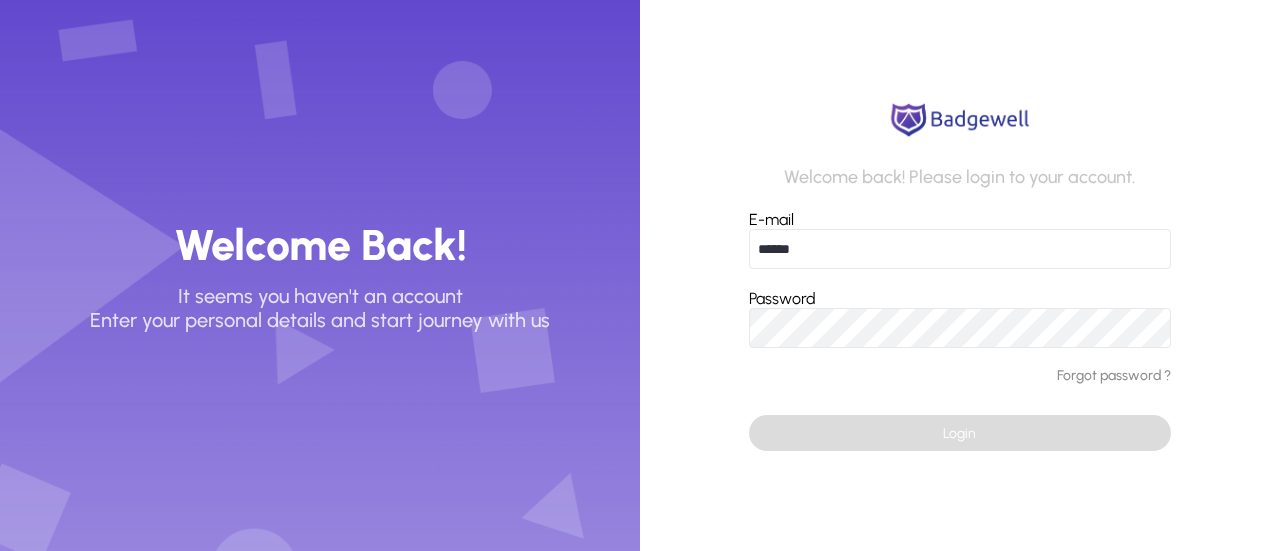 click at bounding box center (960, 433) 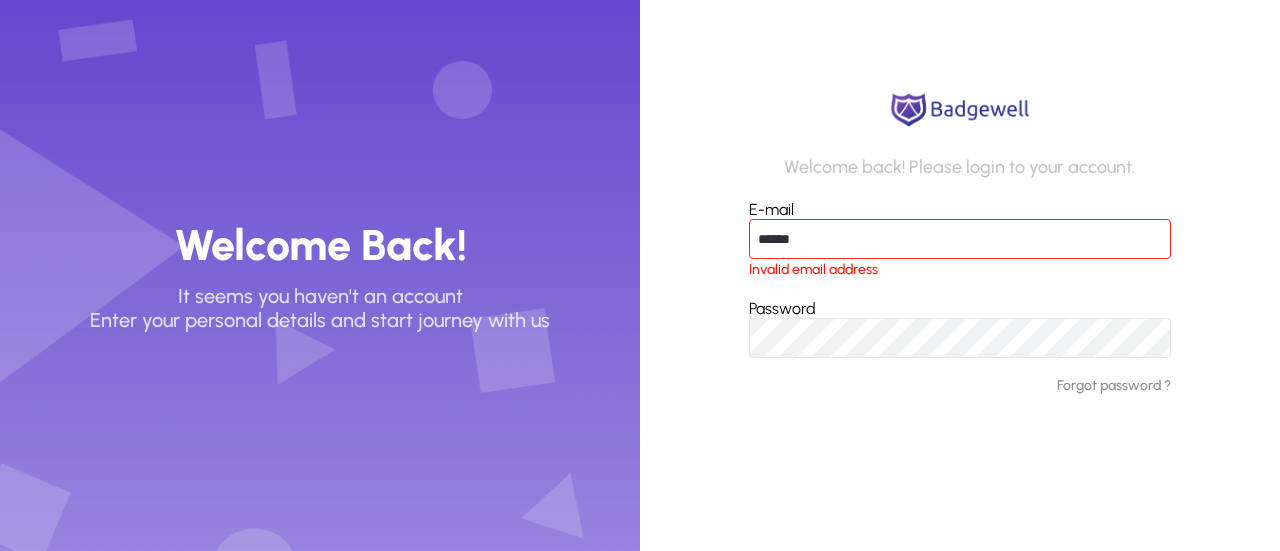 click on "******" at bounding box center [960, 239] 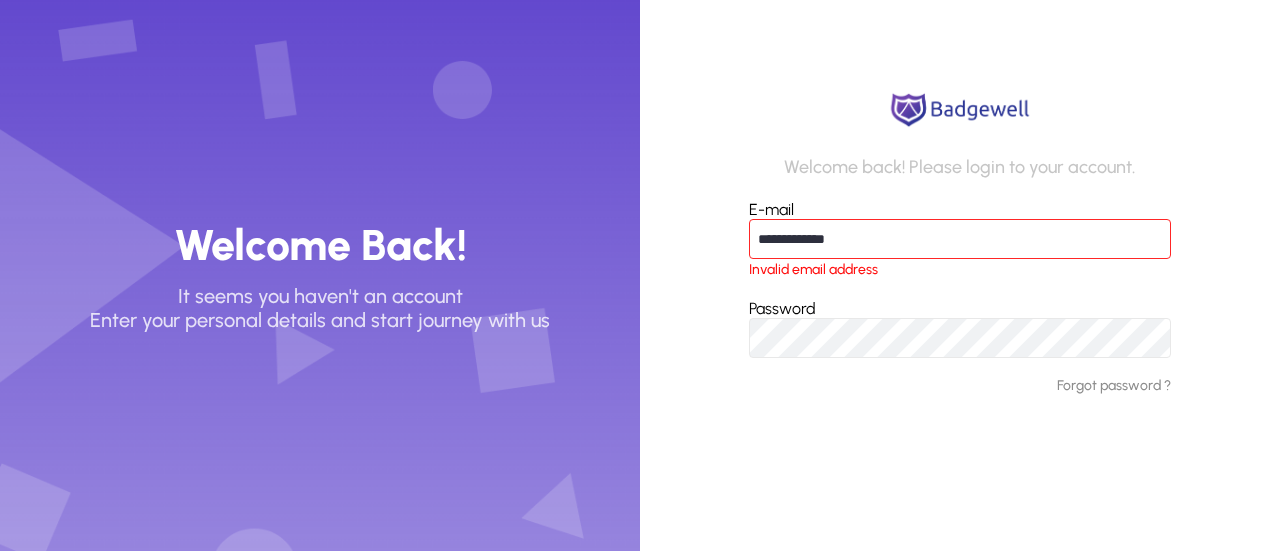 type on "**********" 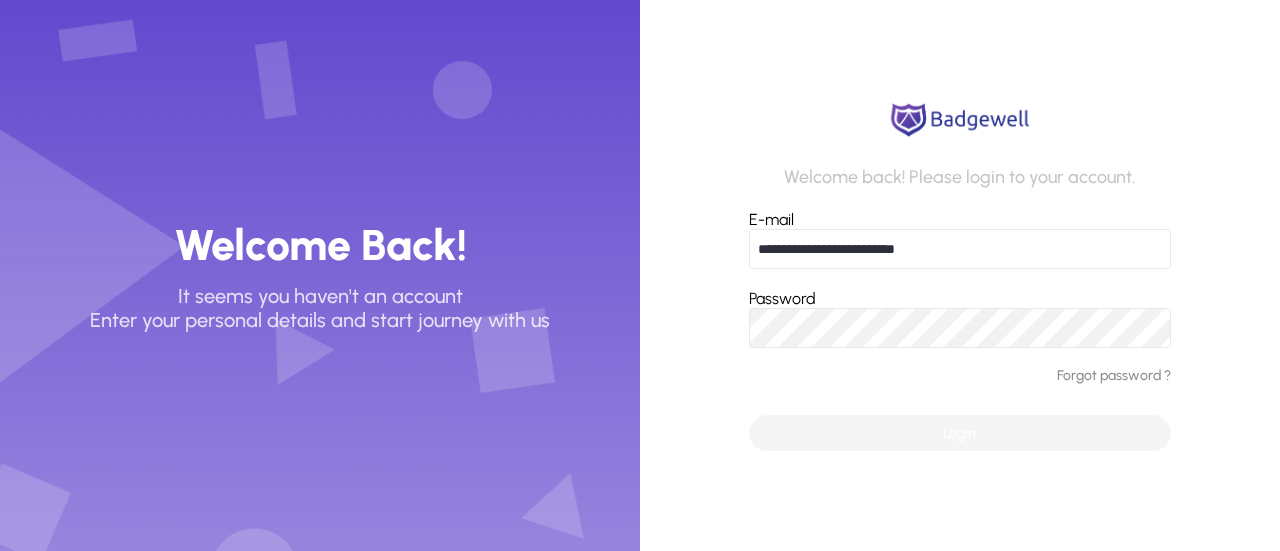 click at bounding box center (960, 433) 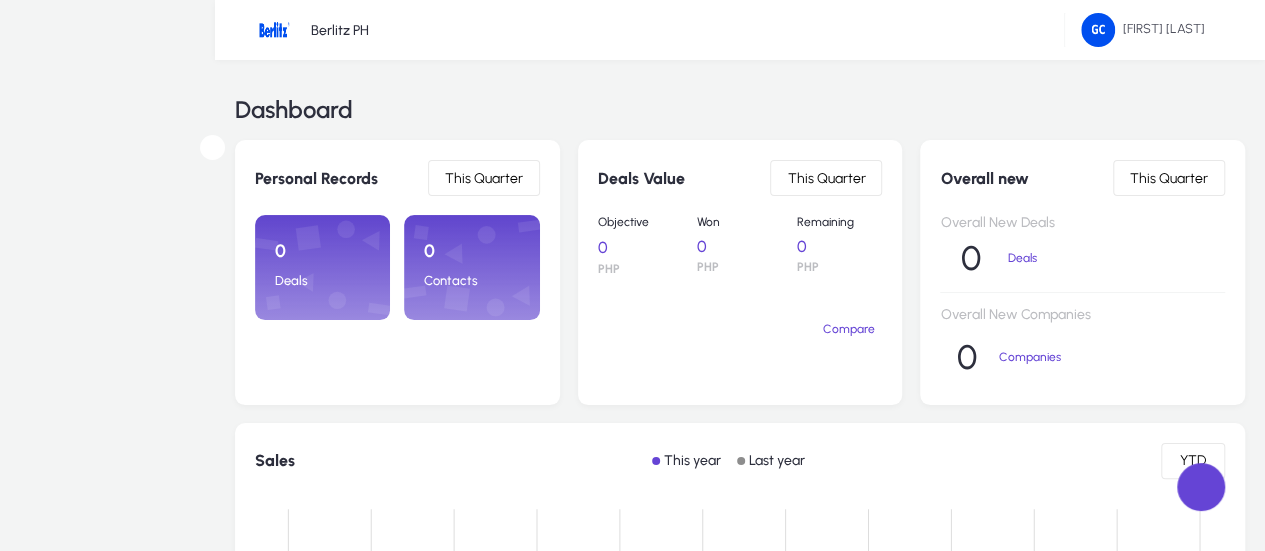 click at bounding box center [0, 0] 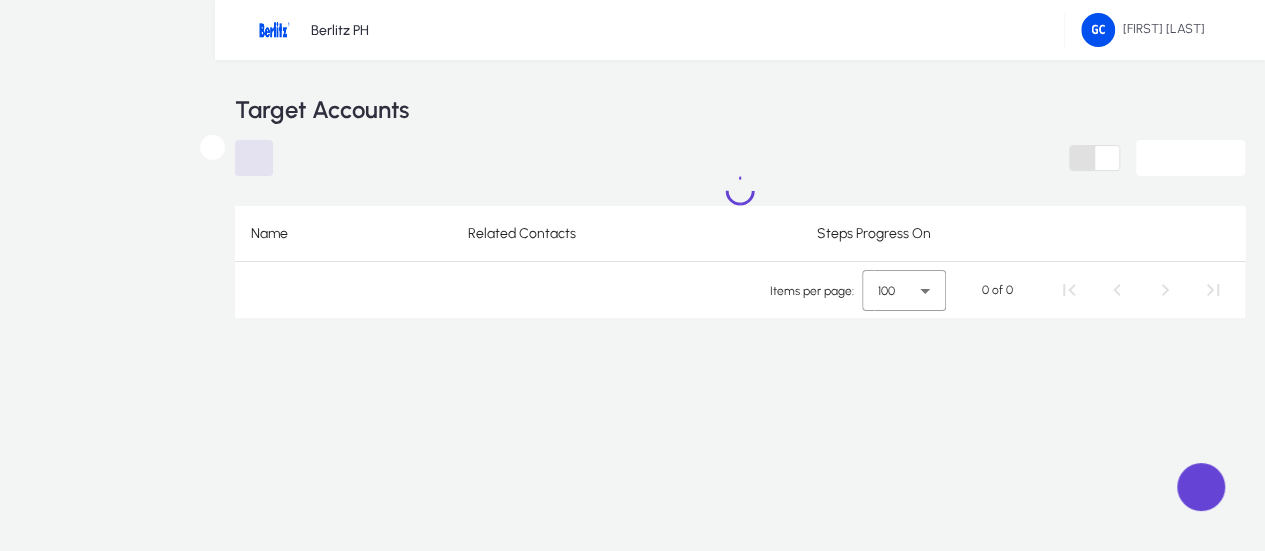 click on "Dashboard" at bounding box center (0, 0) 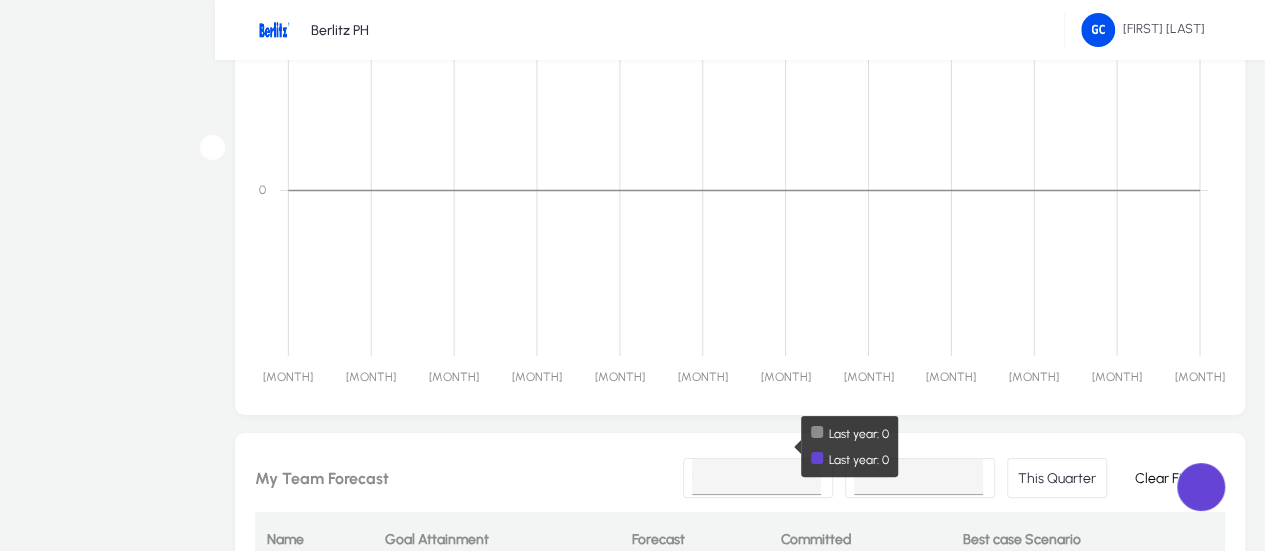 scroll, scrollTop: 482, scrollLeft: 0, axis: vertical 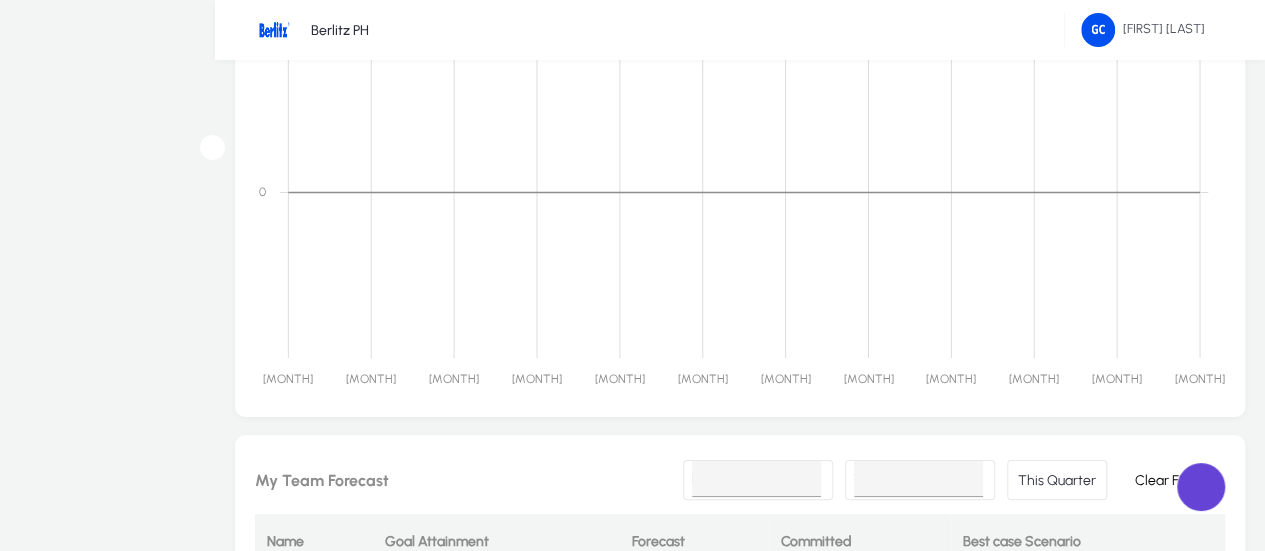 click on "Target Accounts" at bounding box center (0, 0) 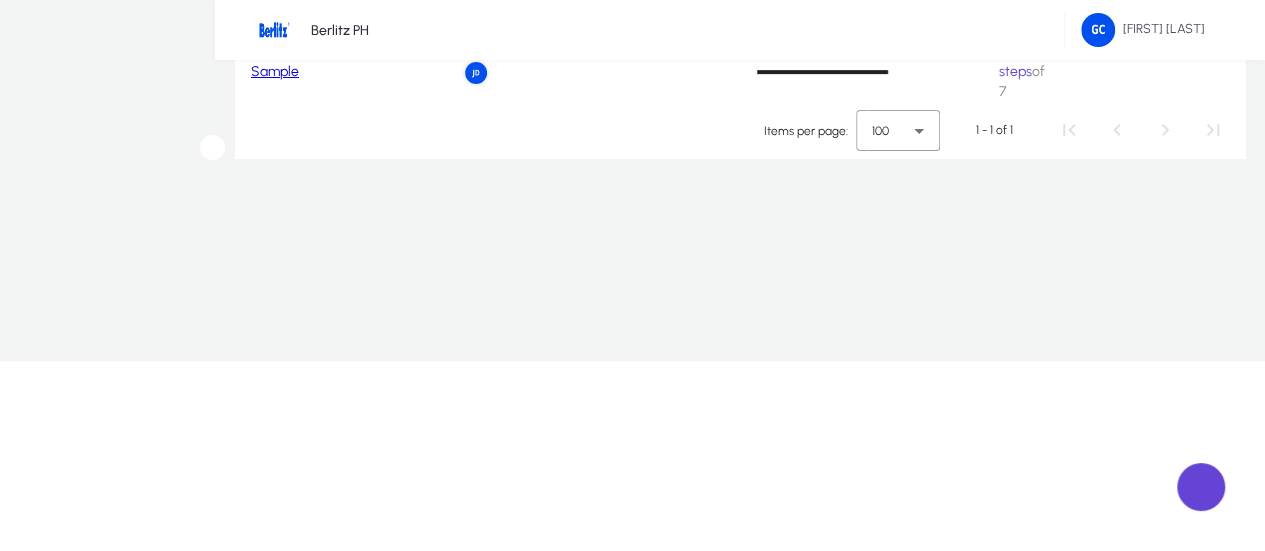 scroll, scrollTop: 0, scrollLeft: 0, axis: both 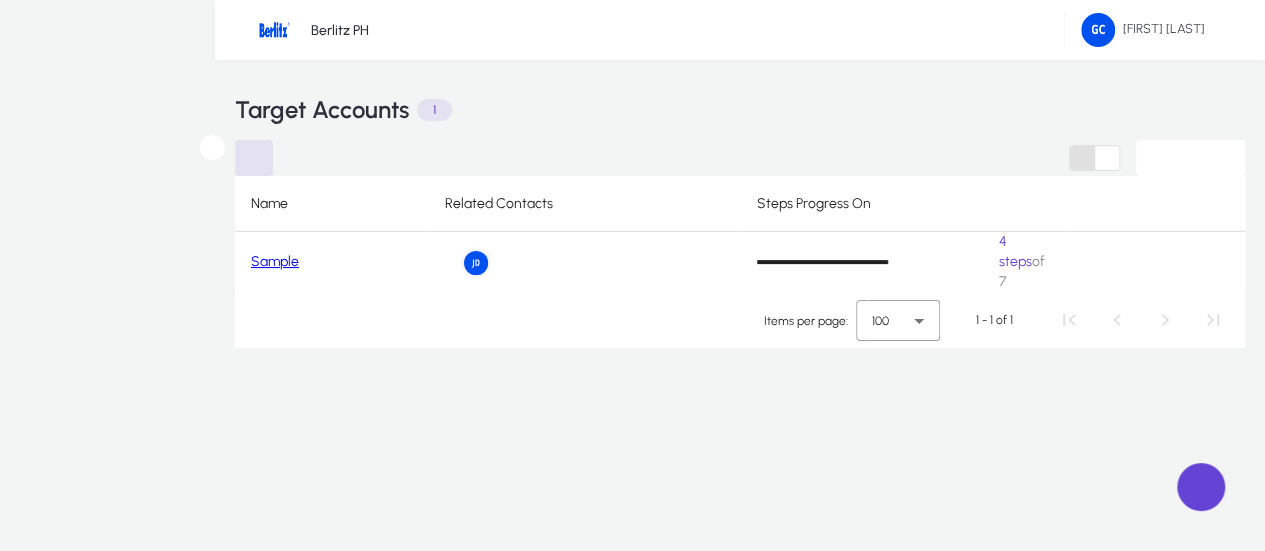 click at bounding box center [476, 263] 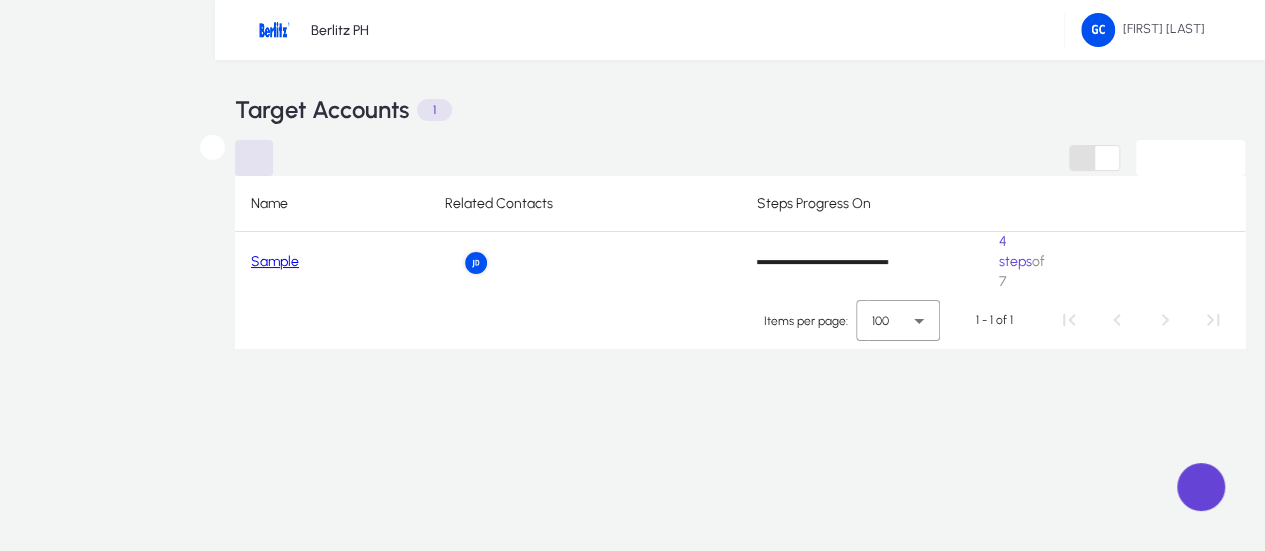 click on "Sample" at bounding box center (275, 262) 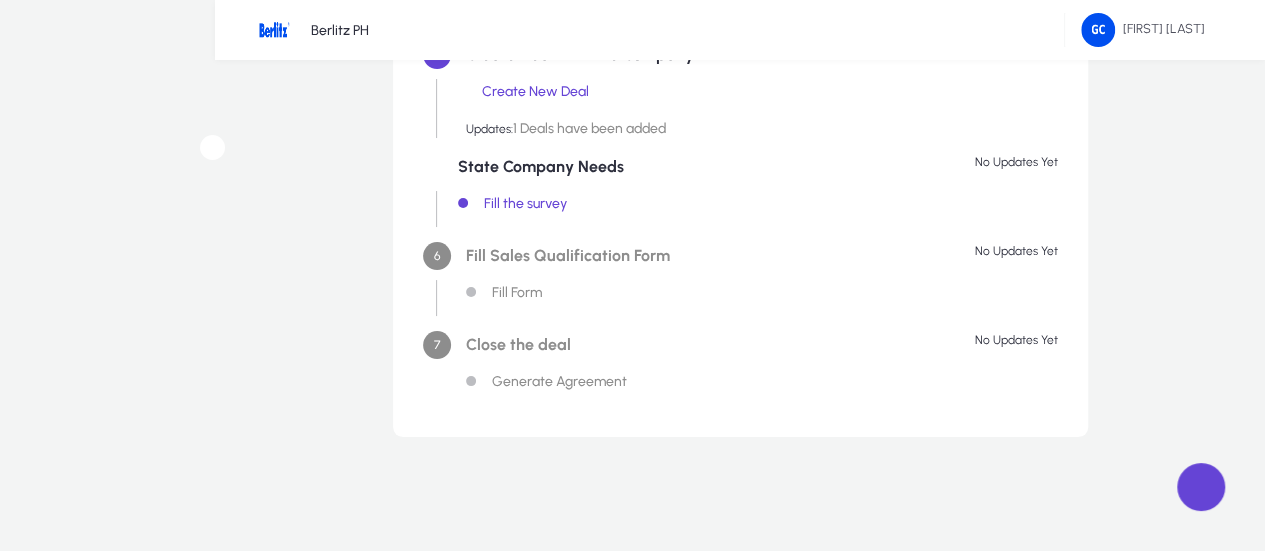 scroll, scrollTop: 0, scrollLeft: 0, axis: both 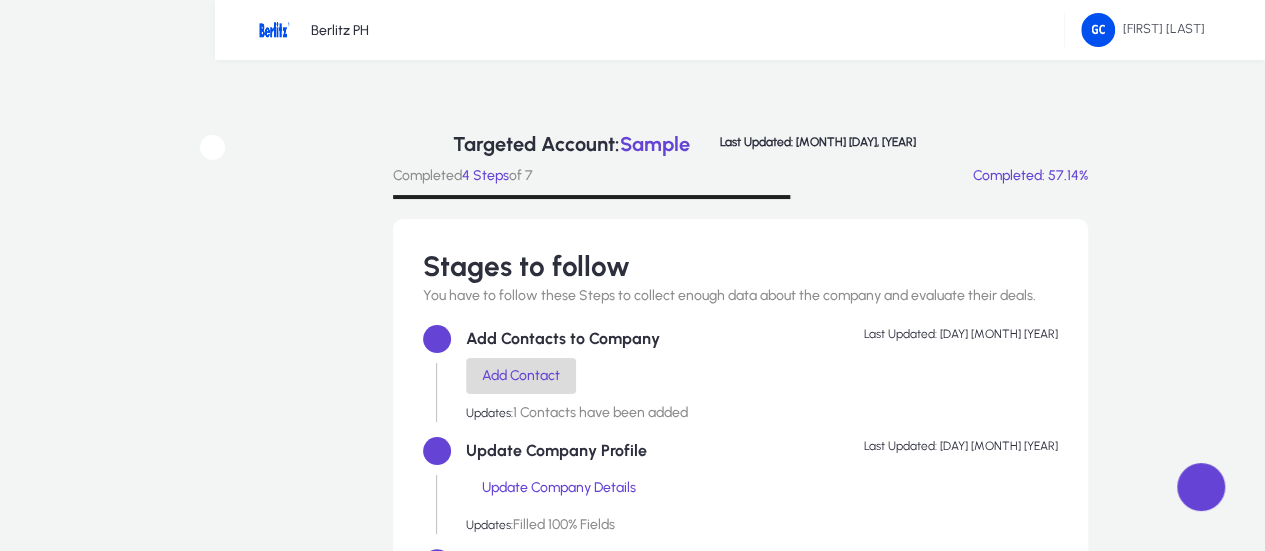 click on "Add Contact" at bounding box center (521, 376) 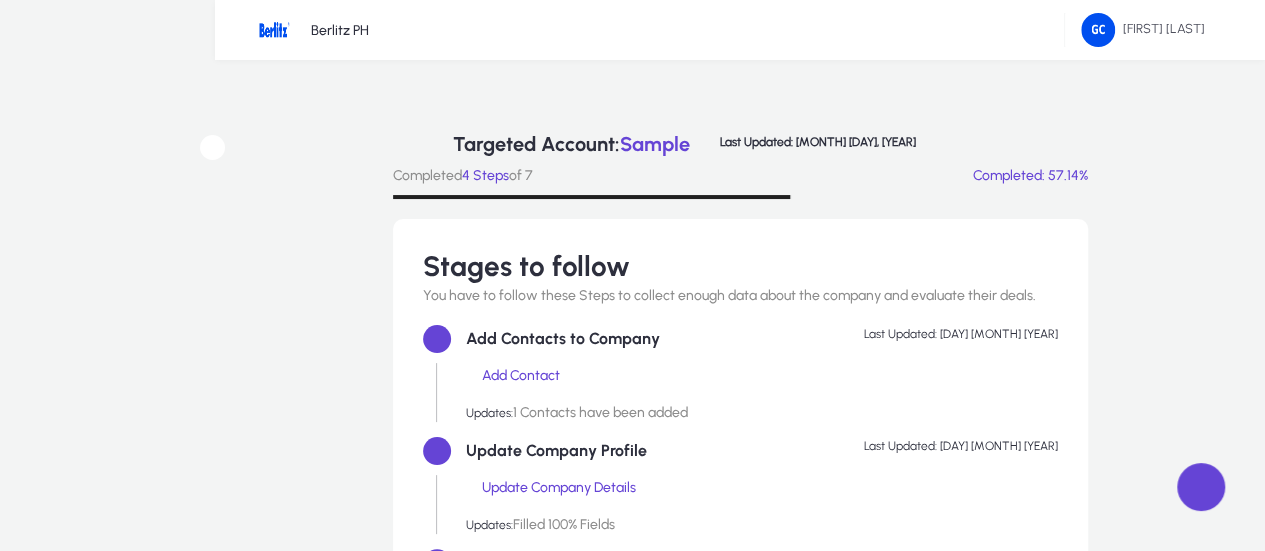 click at bounding box center (698, 575) 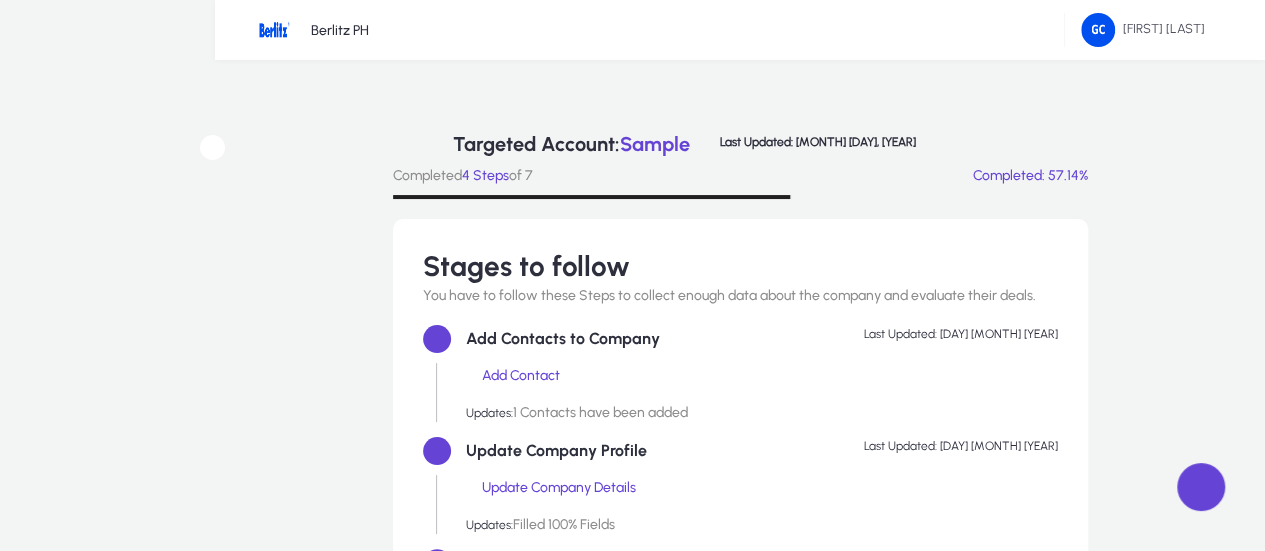 click at bounding box center (0, 0) 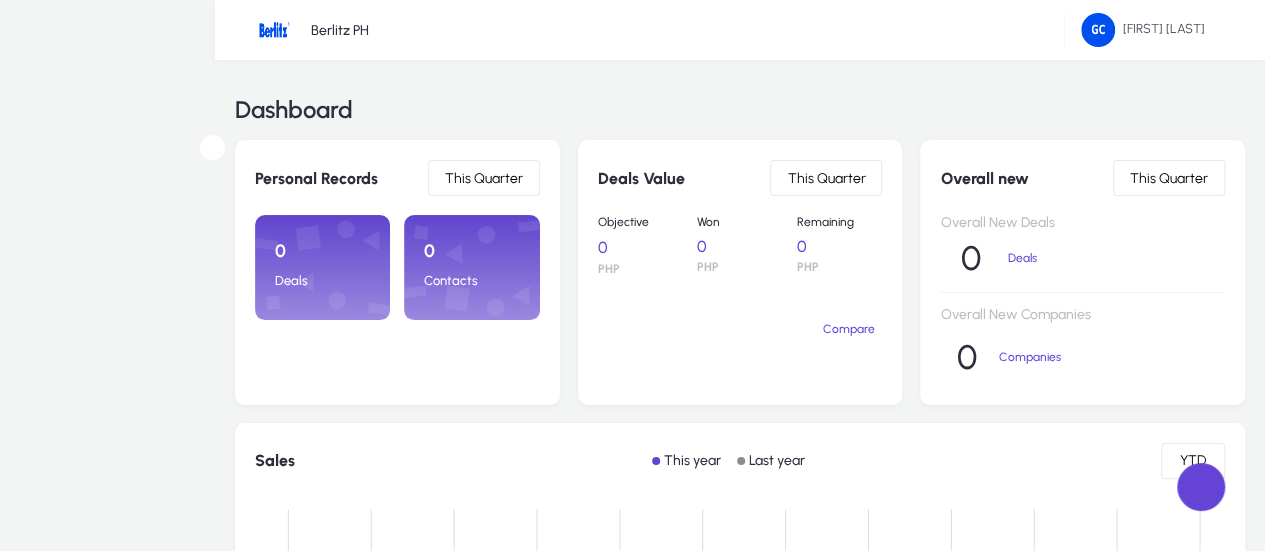 click at bounding box center [0, 0] 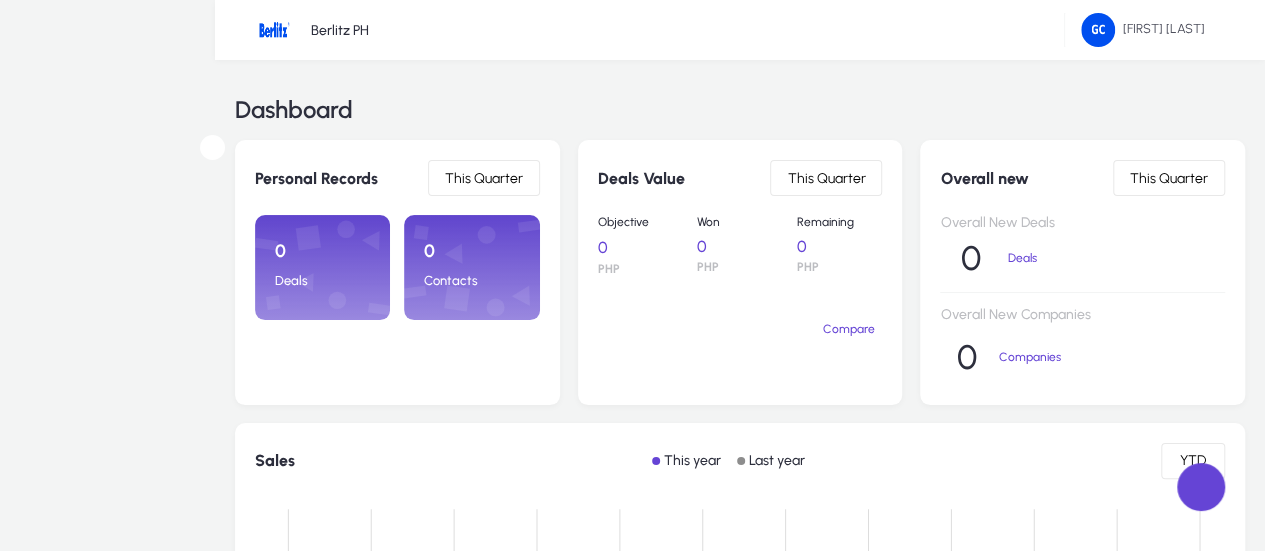 scroll, scrollTop: 0, scrollLeft: 0, axis: both 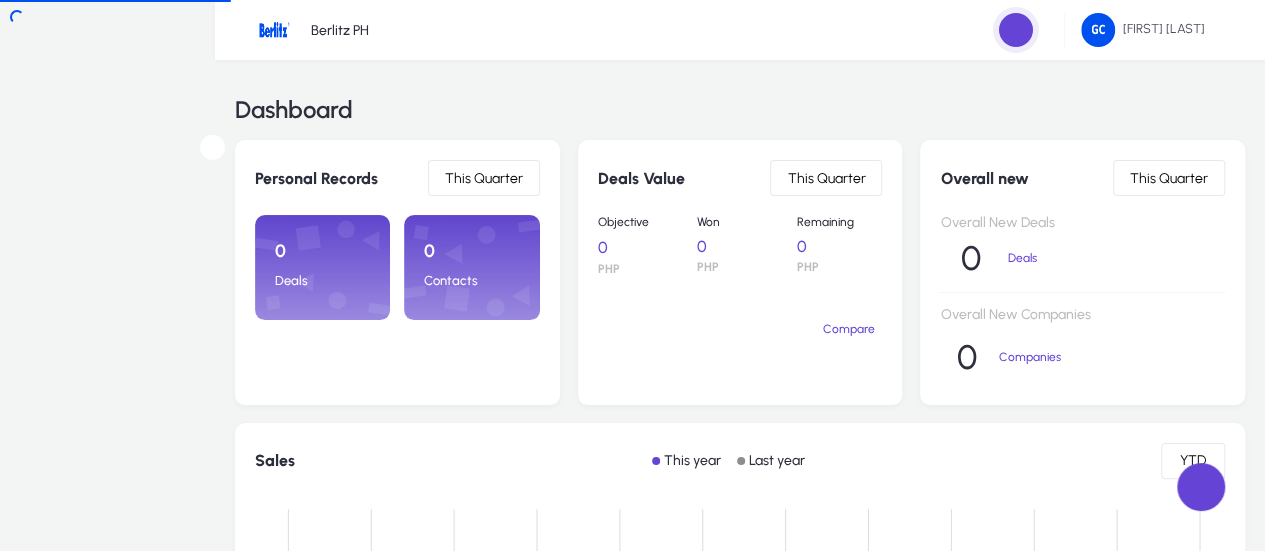 click at bounding box center [0, 0] 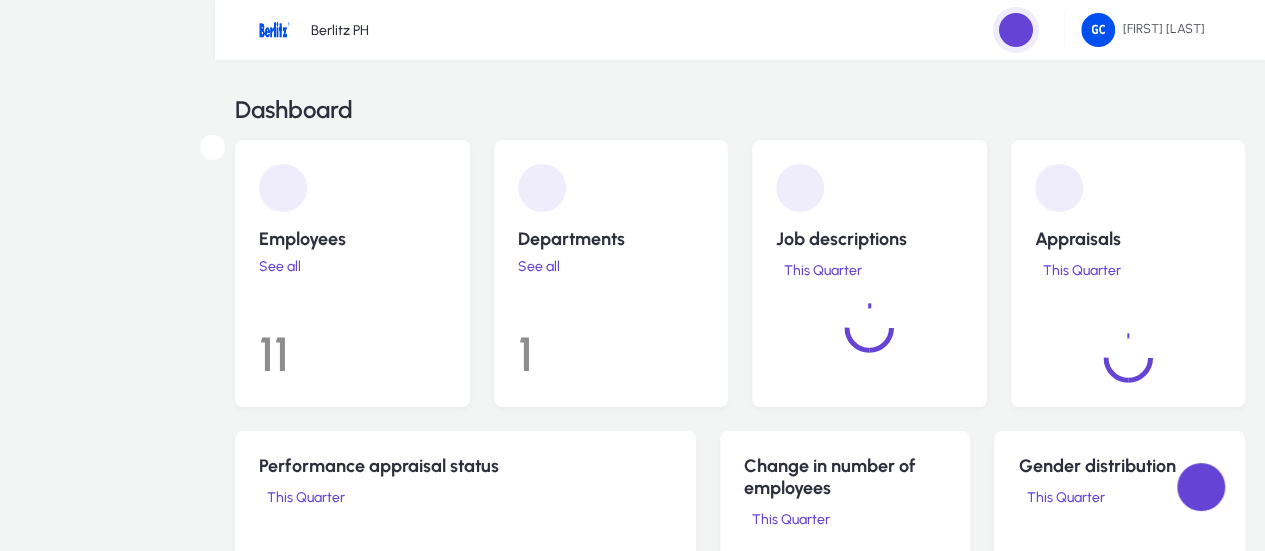 click on "Finance" at bounding box center (80, 681) 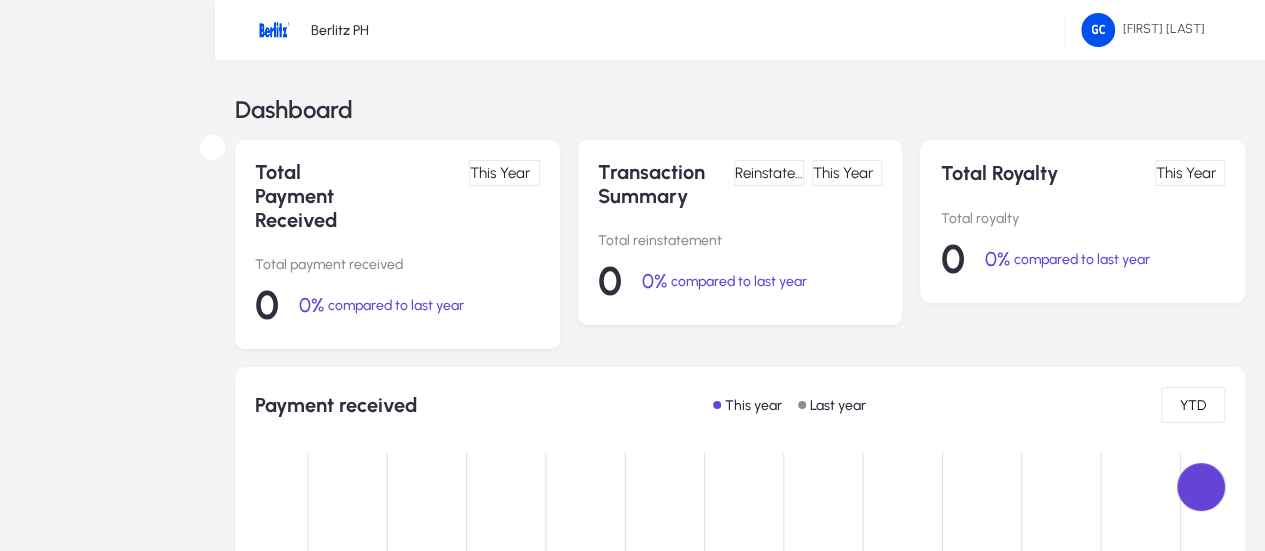 drag, startPoint x: 992, startPoint y: 16, endPoint x: 733, endPoint y: 28, distance: 259.27783 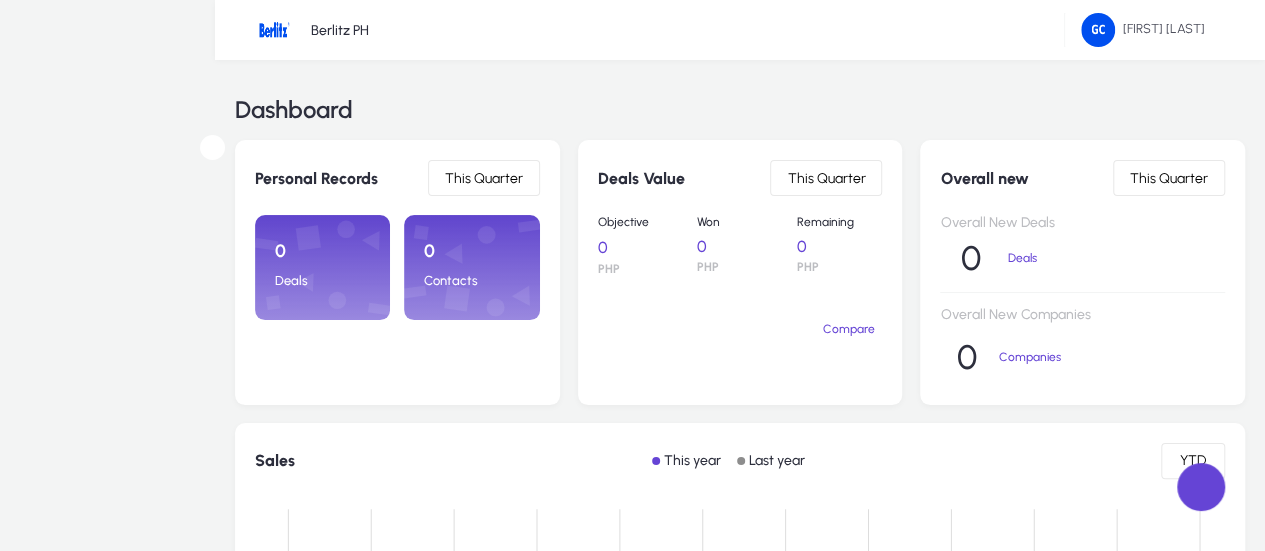click on "Dashboard" at bounding box center (0, 0) 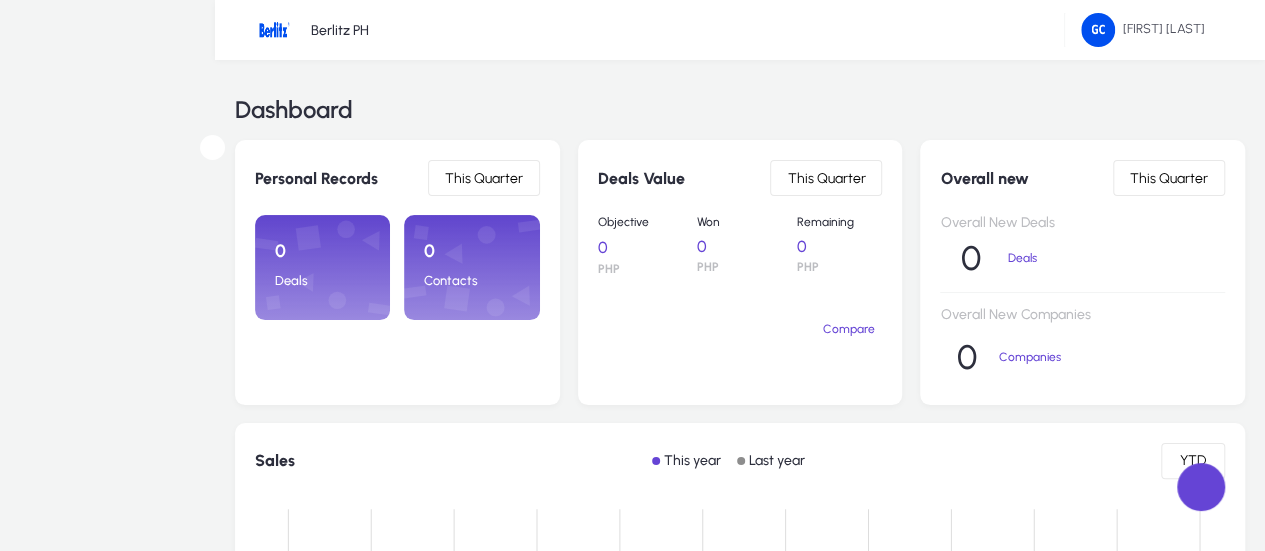 click at bounding box center (632, 551) 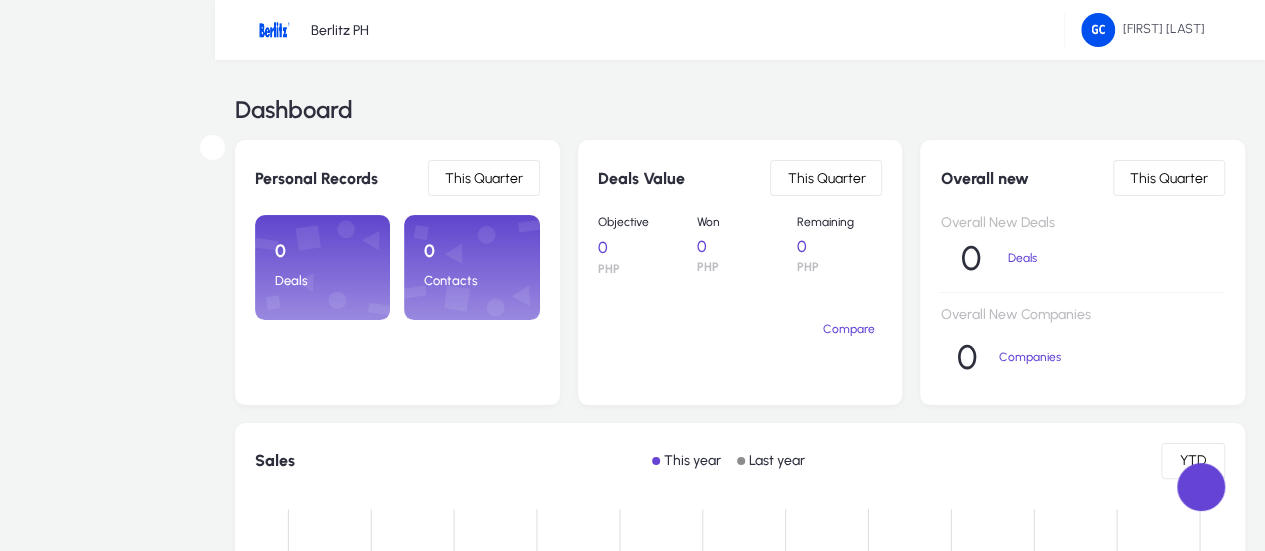 click on "Sales" at bounding box center (0, 0) 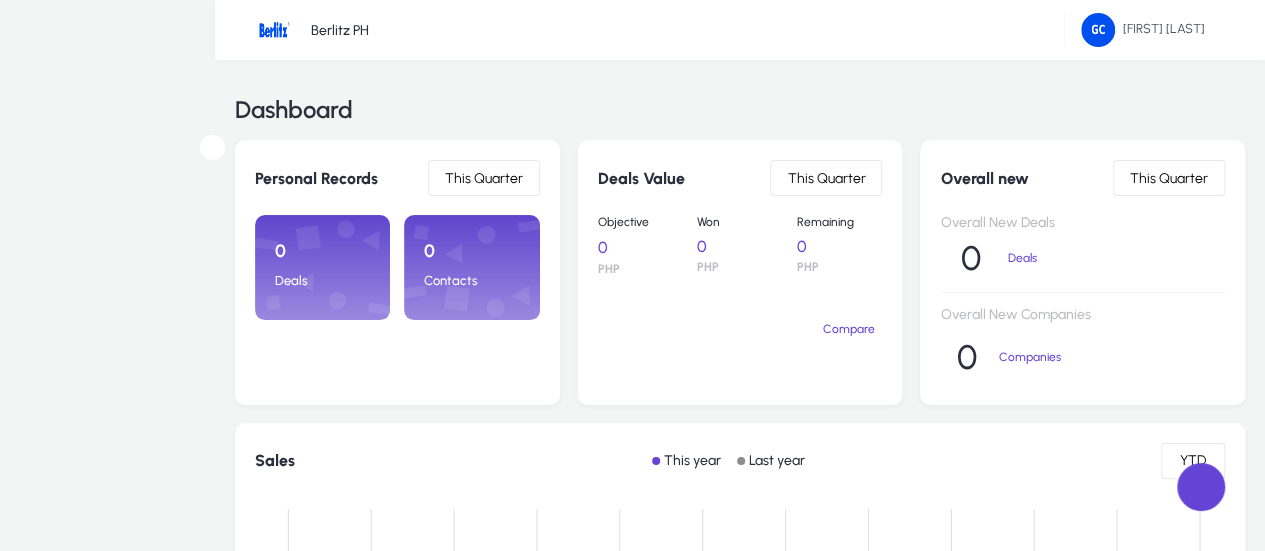 click on "Finance" at bounding box center (80, 681) 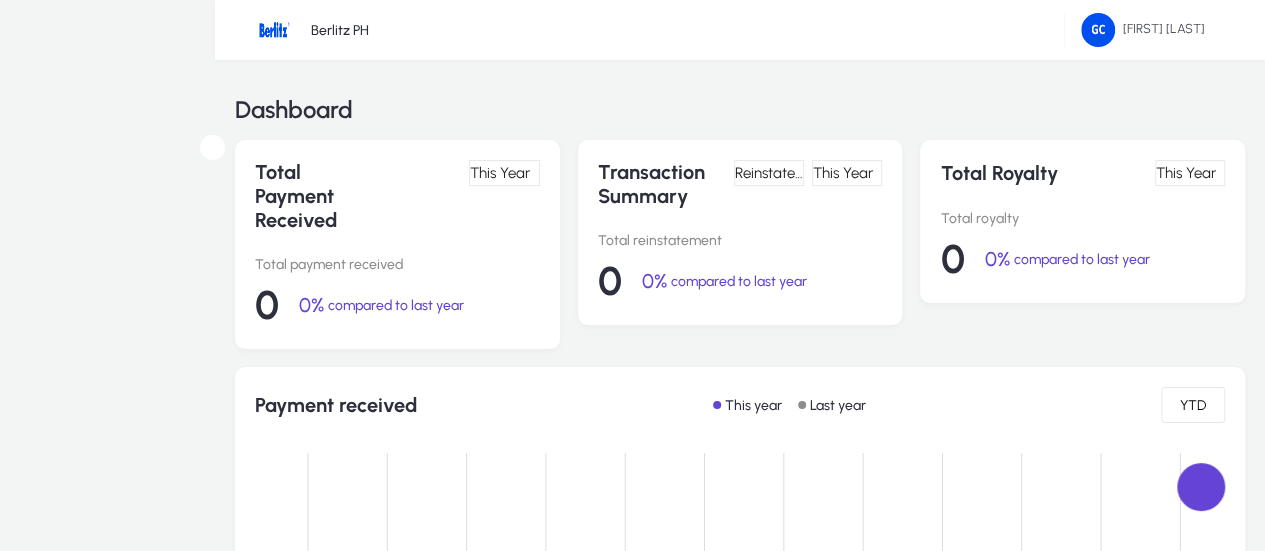 click on "Finance" at bounding box center [0, 0] 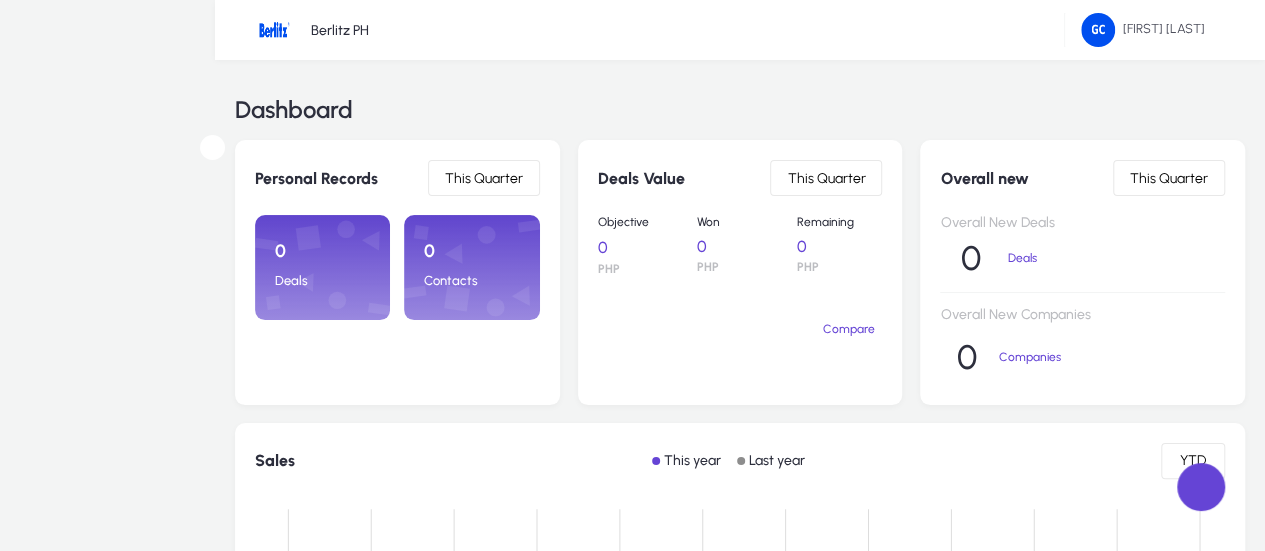 scroll, scrollTop: 178, scrollLeft: 0, axis: vertical 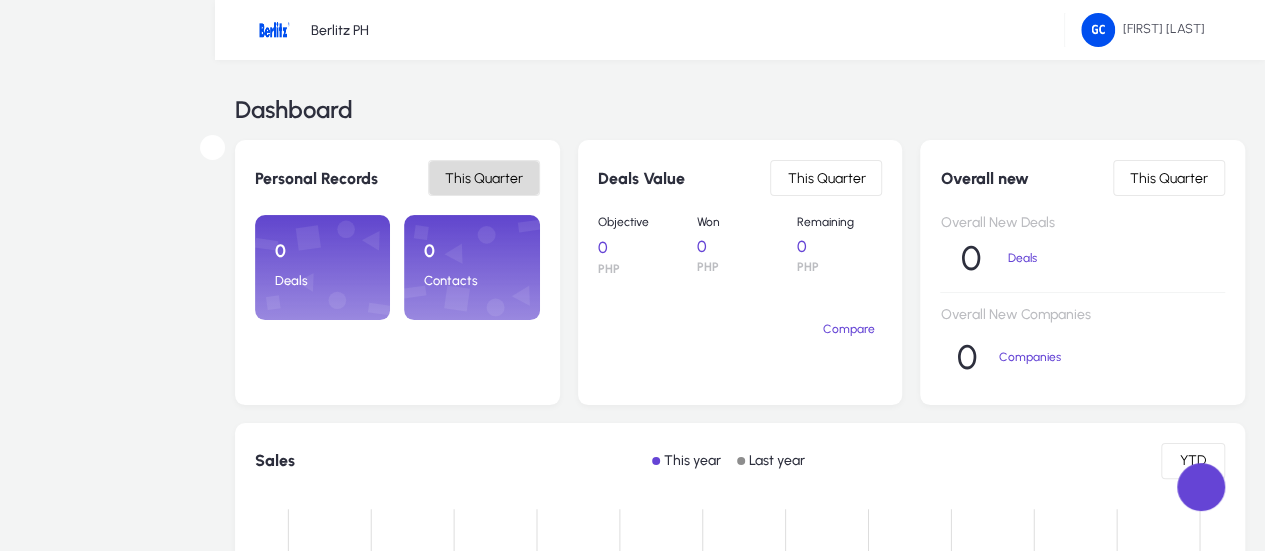 click on "This Quarter" at bounding box center (484, 178) 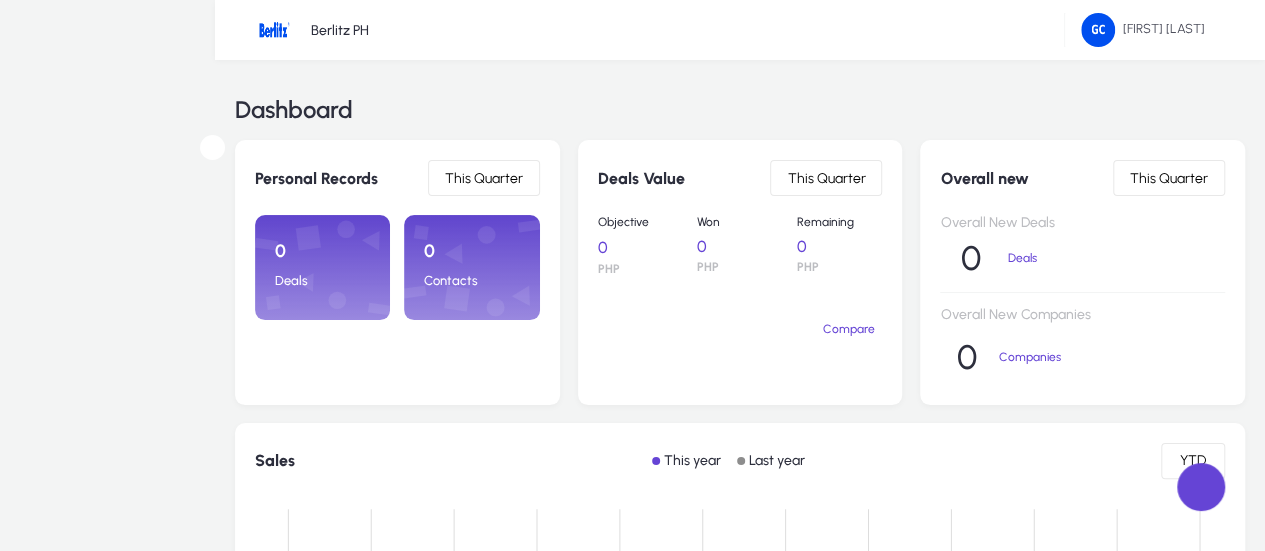 click at bounding box center (632, 551) 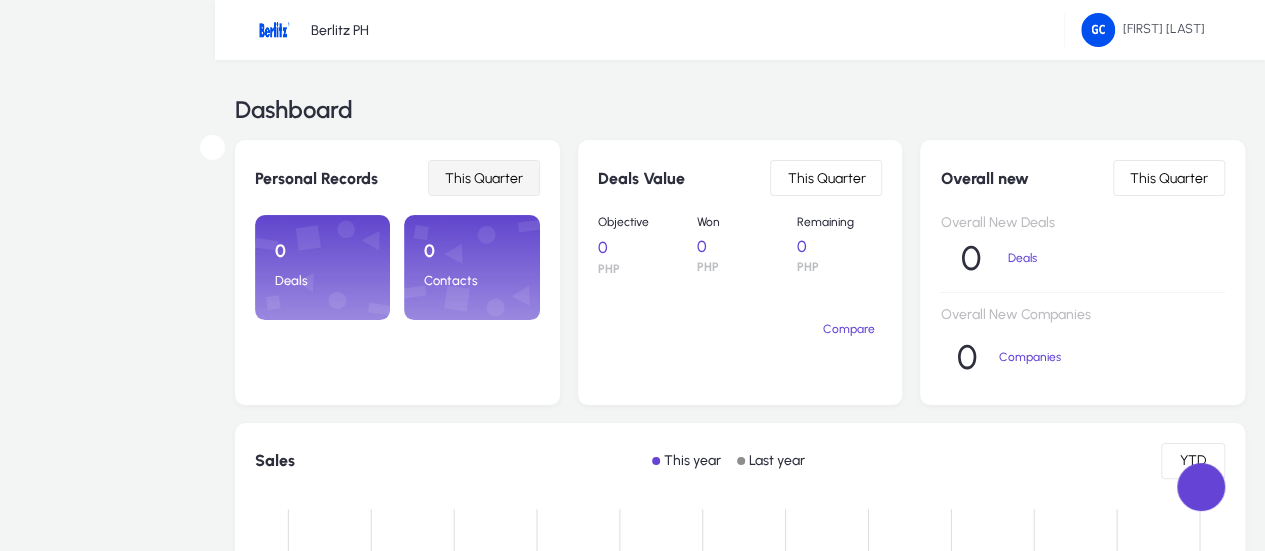 click on "This Quarter" at bounding box center [484, 178] 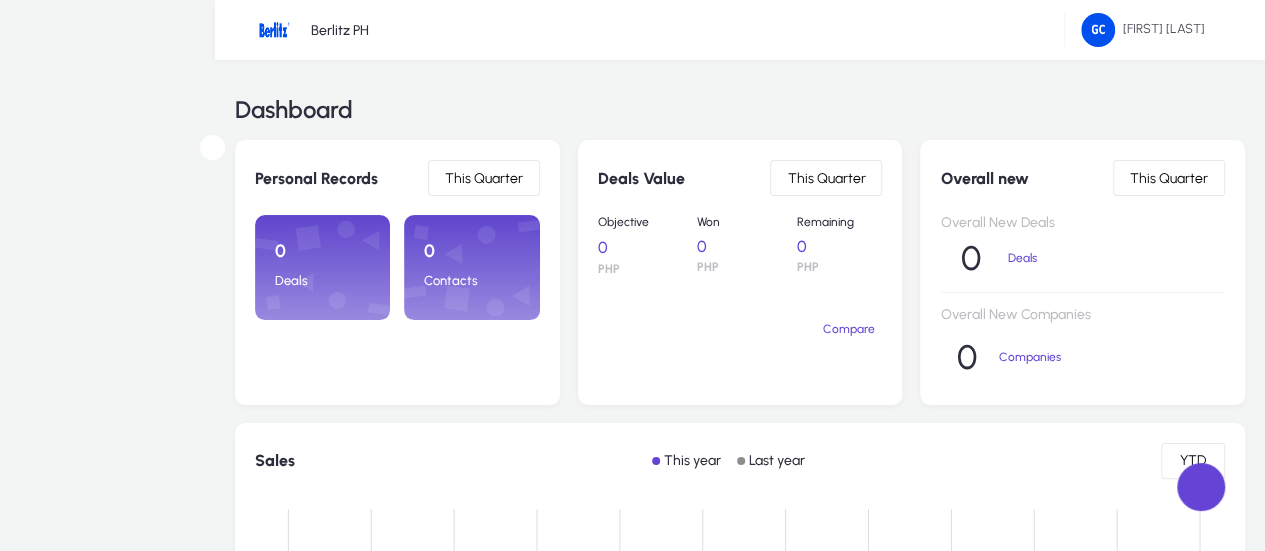 click at bounding box center (632, 551) 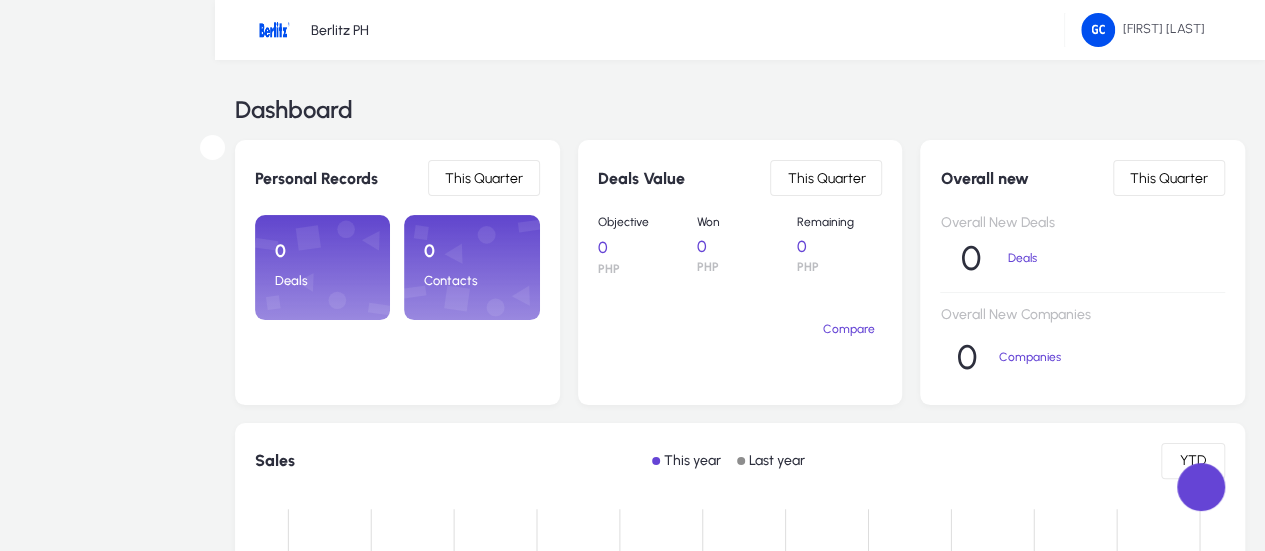 scroll, scrollTop: 178, scrollLeft: 0, axis: vertical 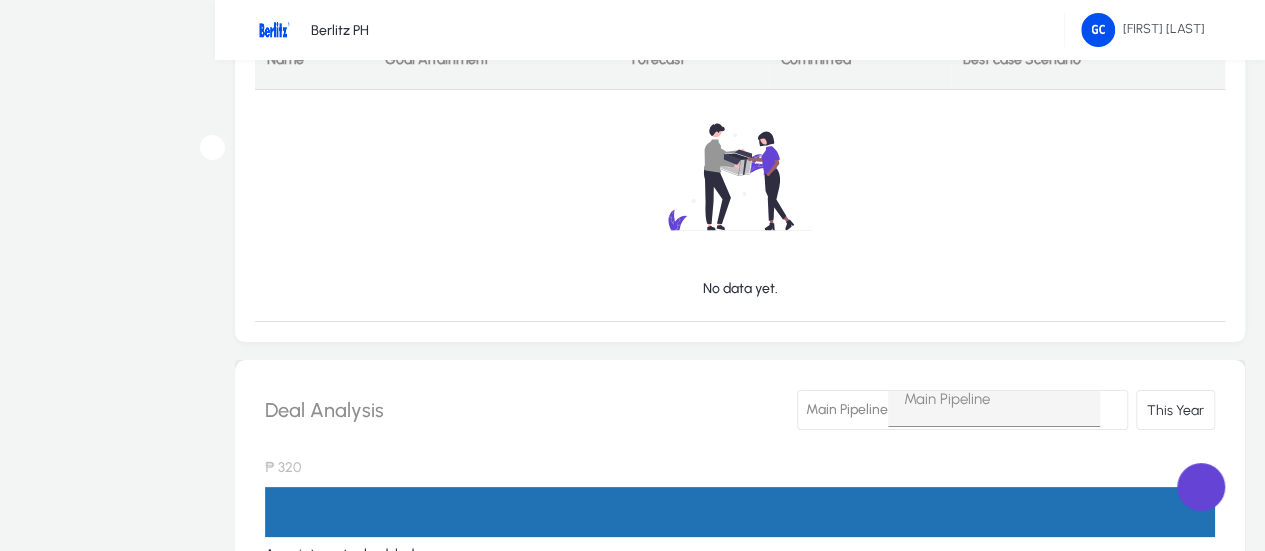 click on "Tasks" at bounding box center [0, 0] 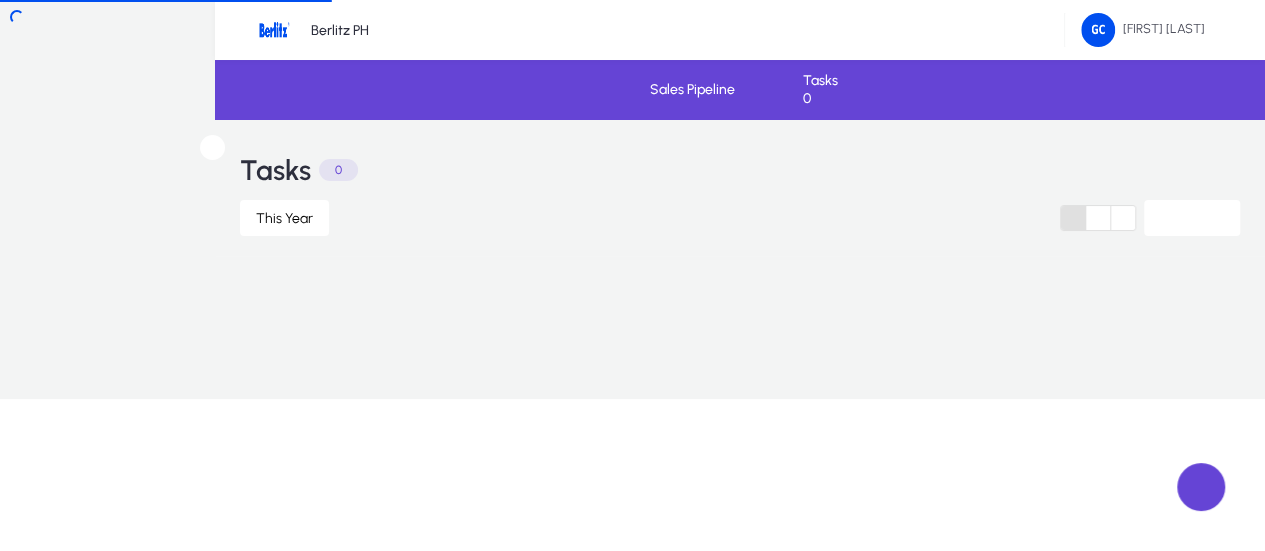 scroll, scrollTop: 0, scrollLeft: 0, axis: both 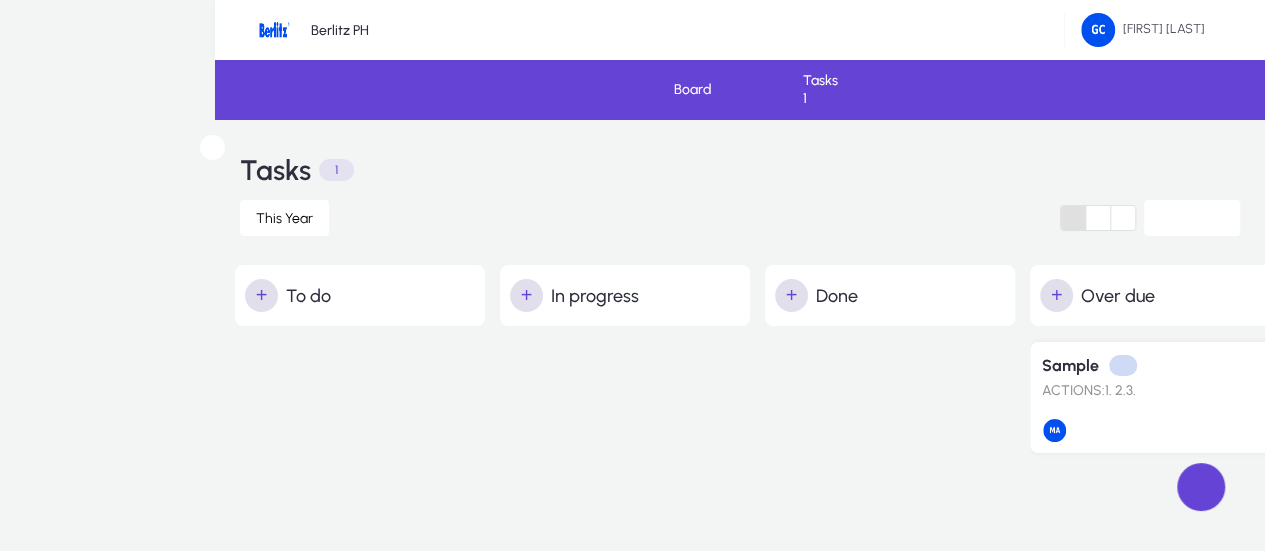 click on "Dashboard" at bounding box center [0, 0] 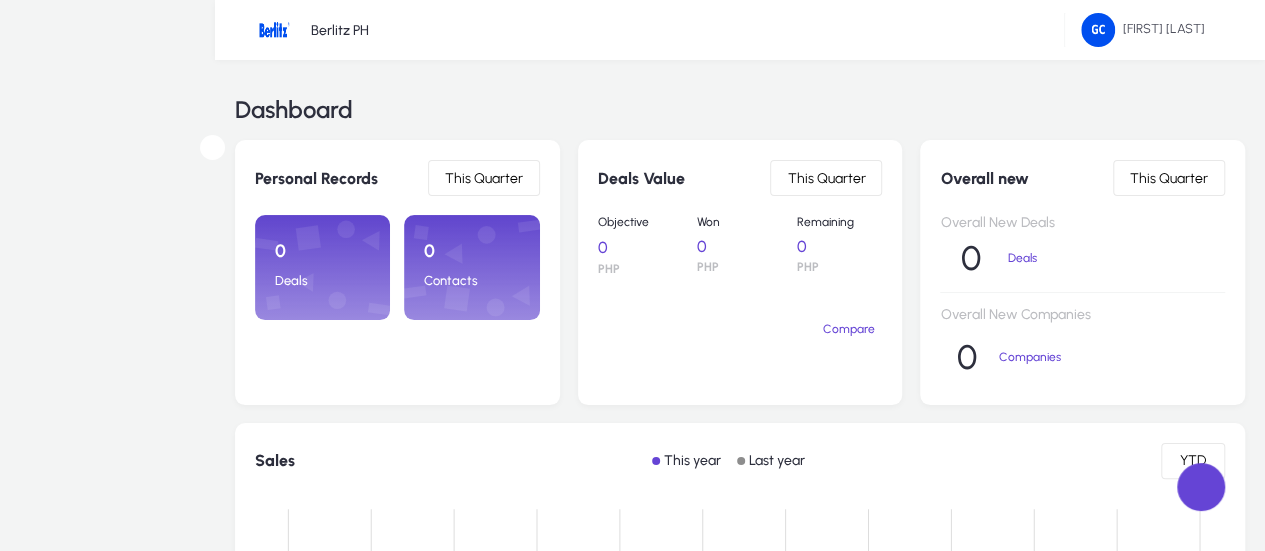 scroll, scrollTop: 0, scrollLeft: 0, axis: both 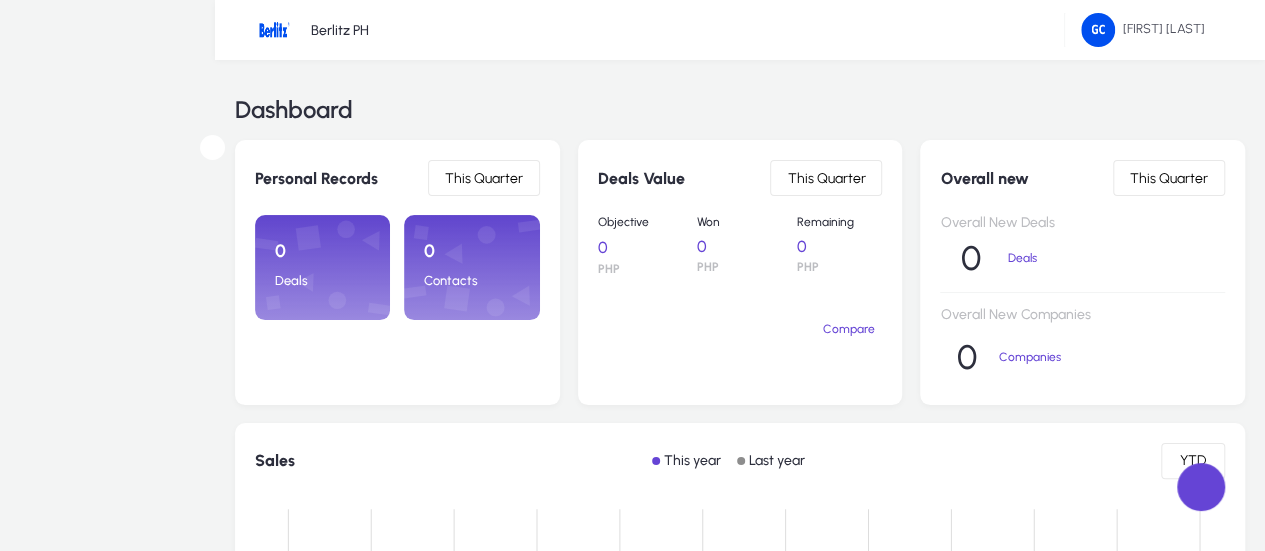 click on "Sales" at bounding box center [80, 583] 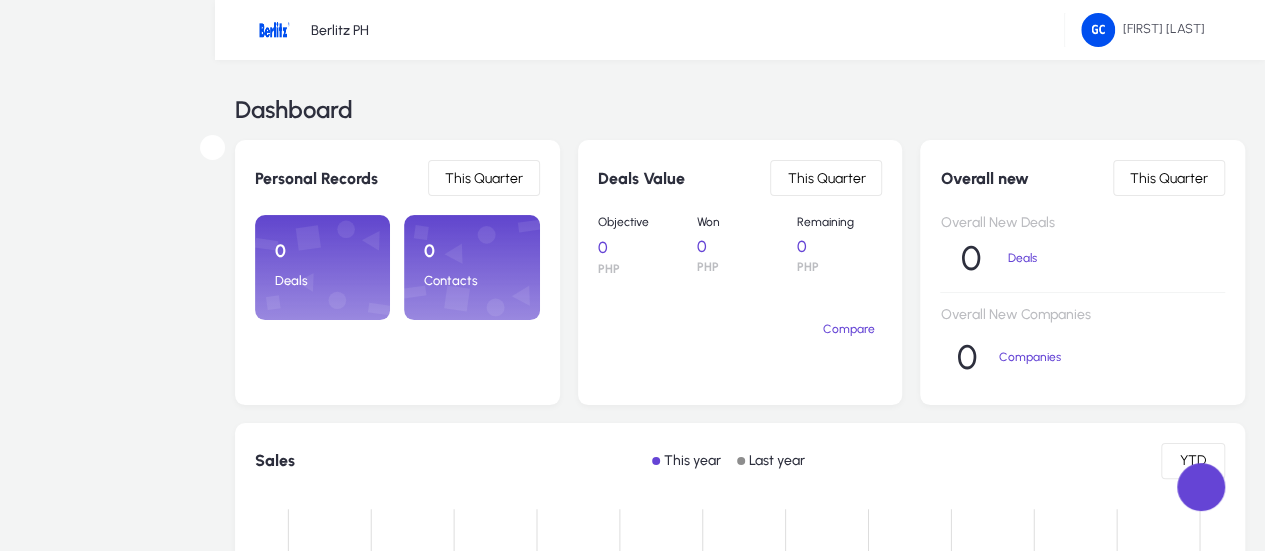click at bounding box center (0, 0) 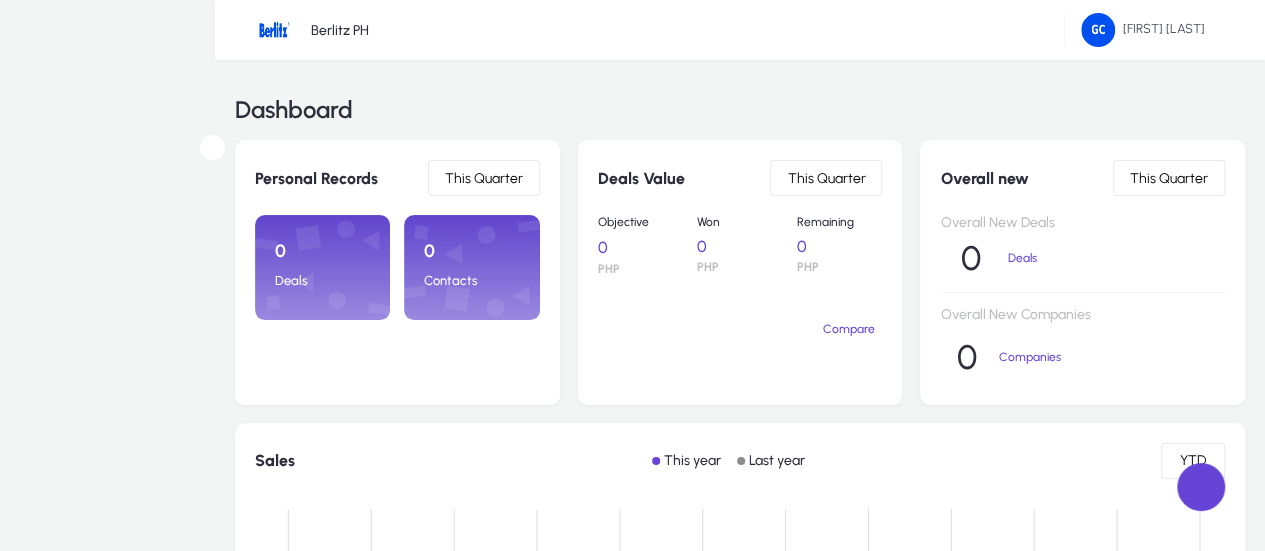 click on "Sales" at bounding box center (80, 583) 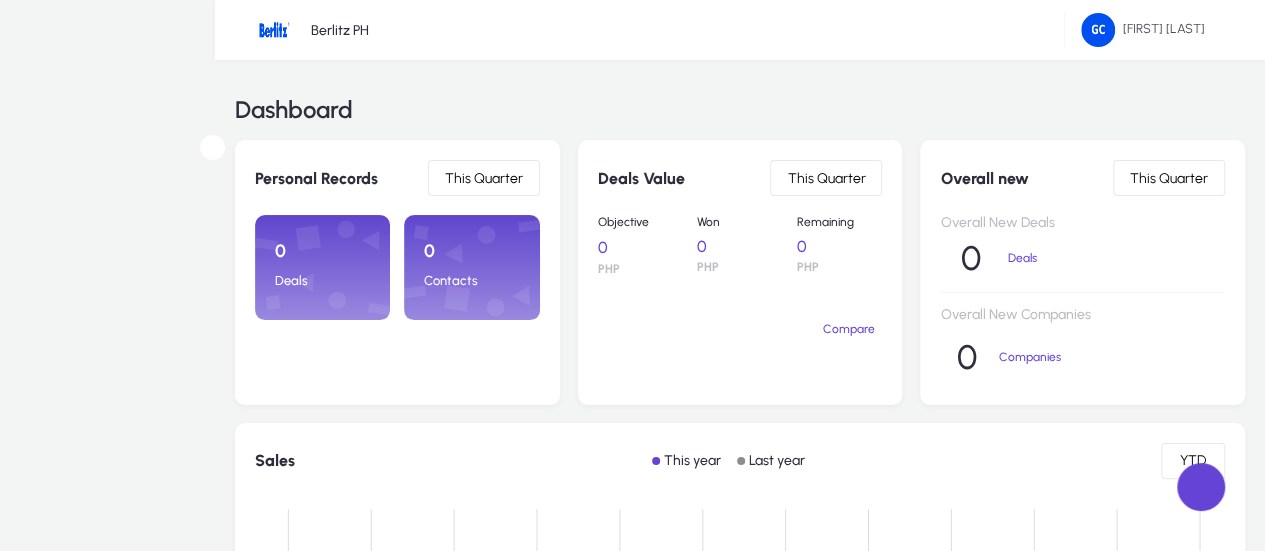 click at bounding box center (0, 0) 